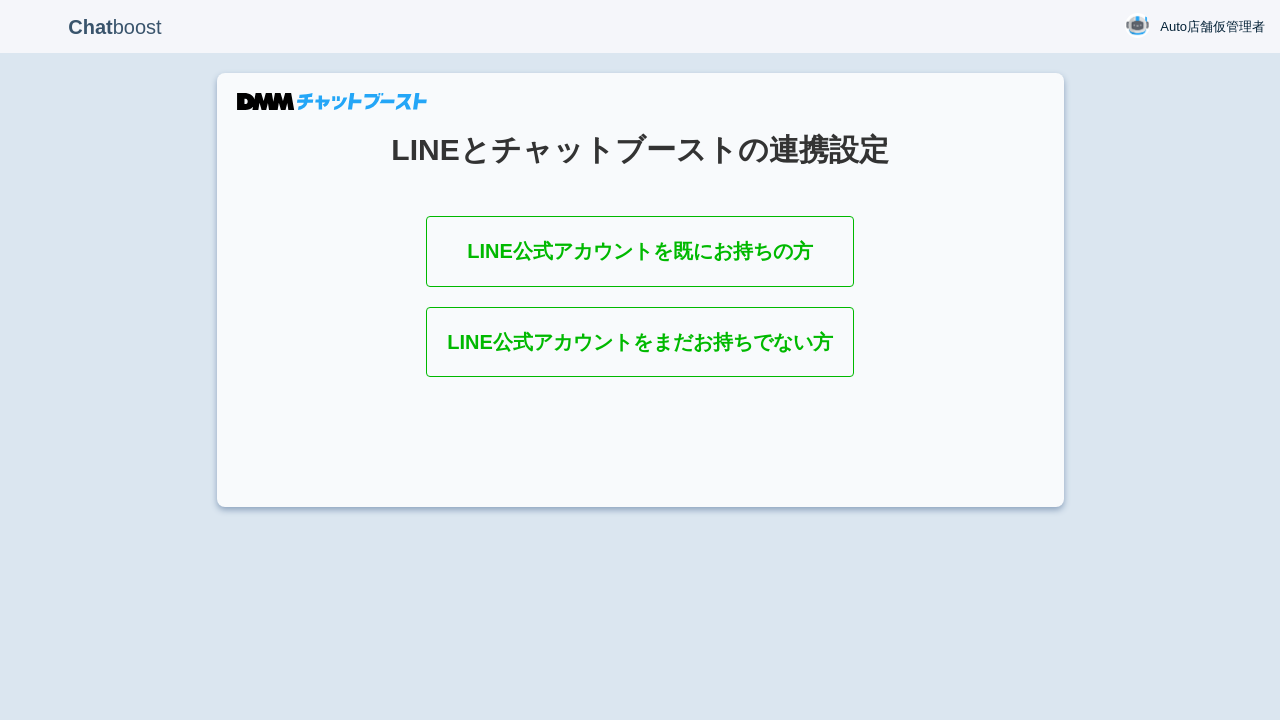 scroll, scrollTop: 0, scrollLeft: 0, axis: both 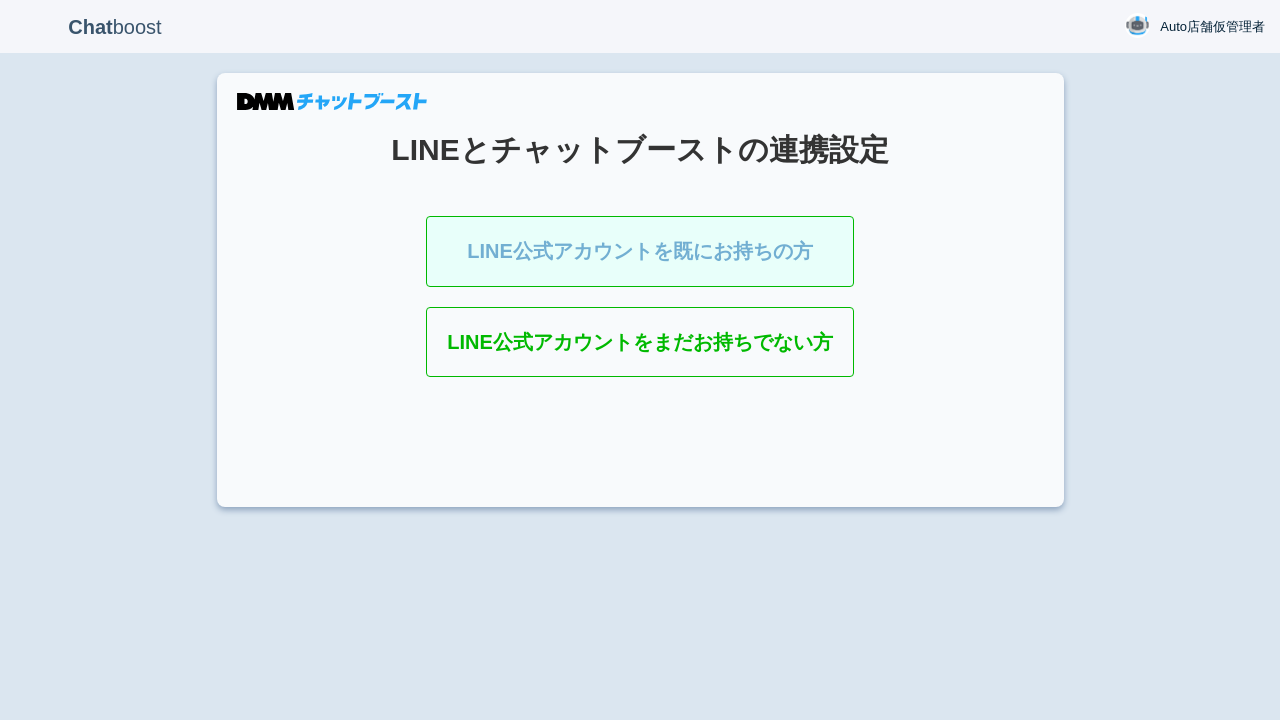 click on "LINE公式アカウントを既にお持ちの方" at bounding box center (640, 251) 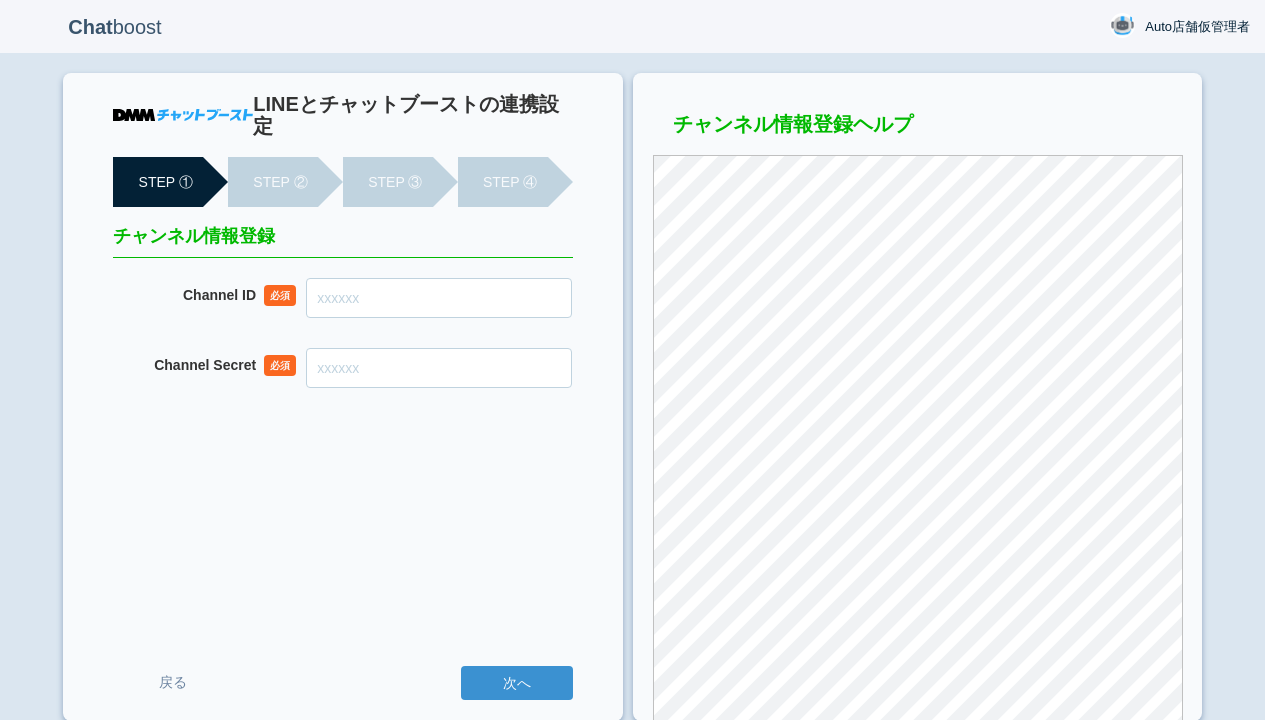 scroll, scrollTop: 0, scrollLeft: 0, axis: both 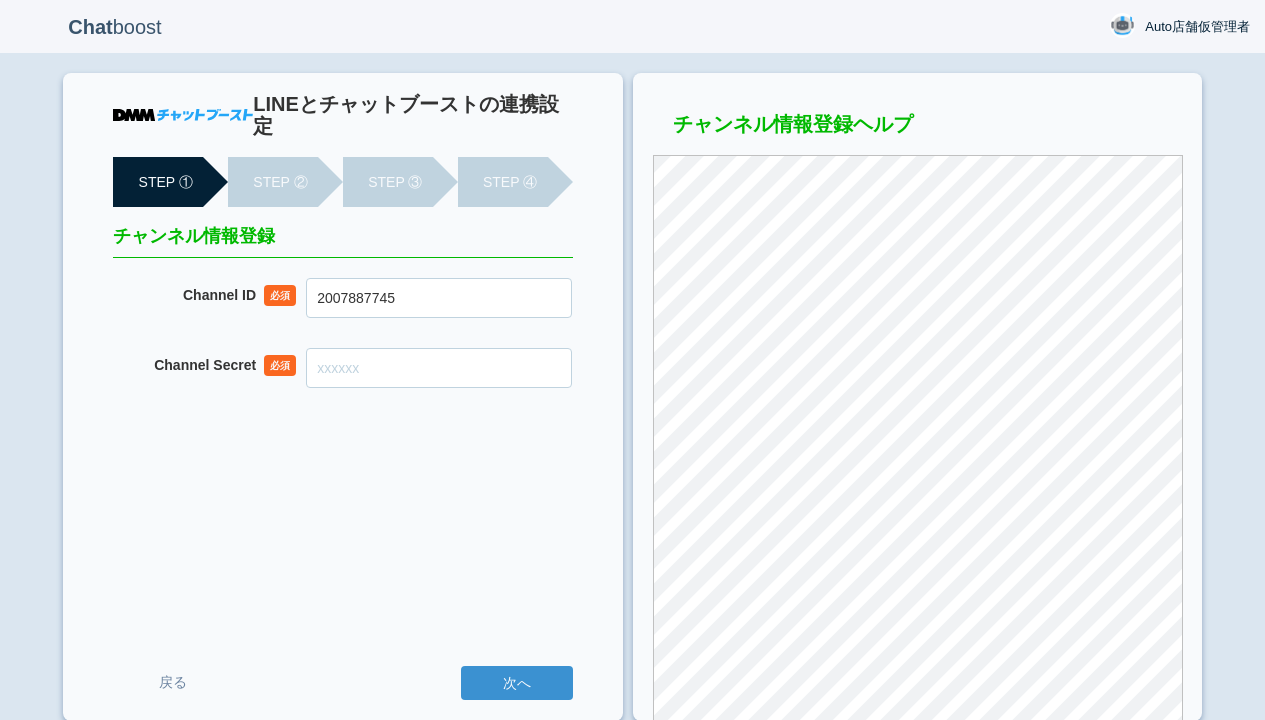 type on "2007887745" 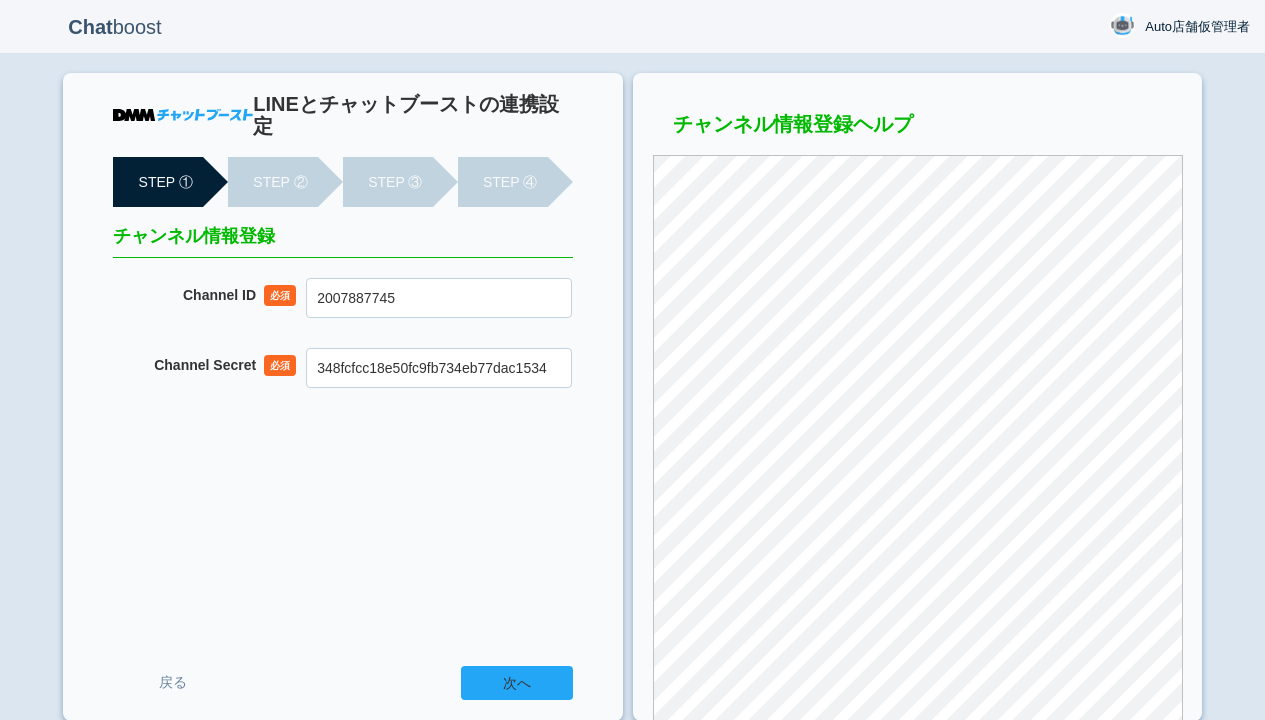 type on "348fcfcc18e50fc9fb734eb77dac1534" 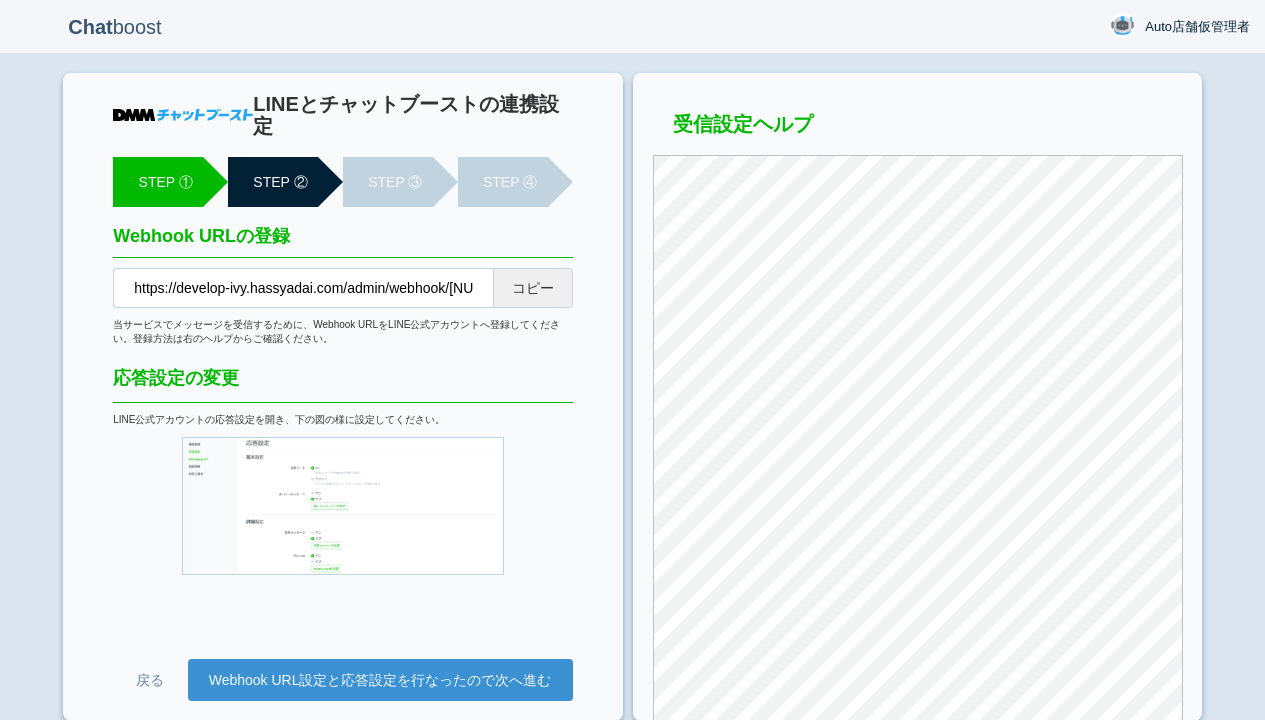scroll, scrollTop: 0, scrollLeft: 0, axis: both 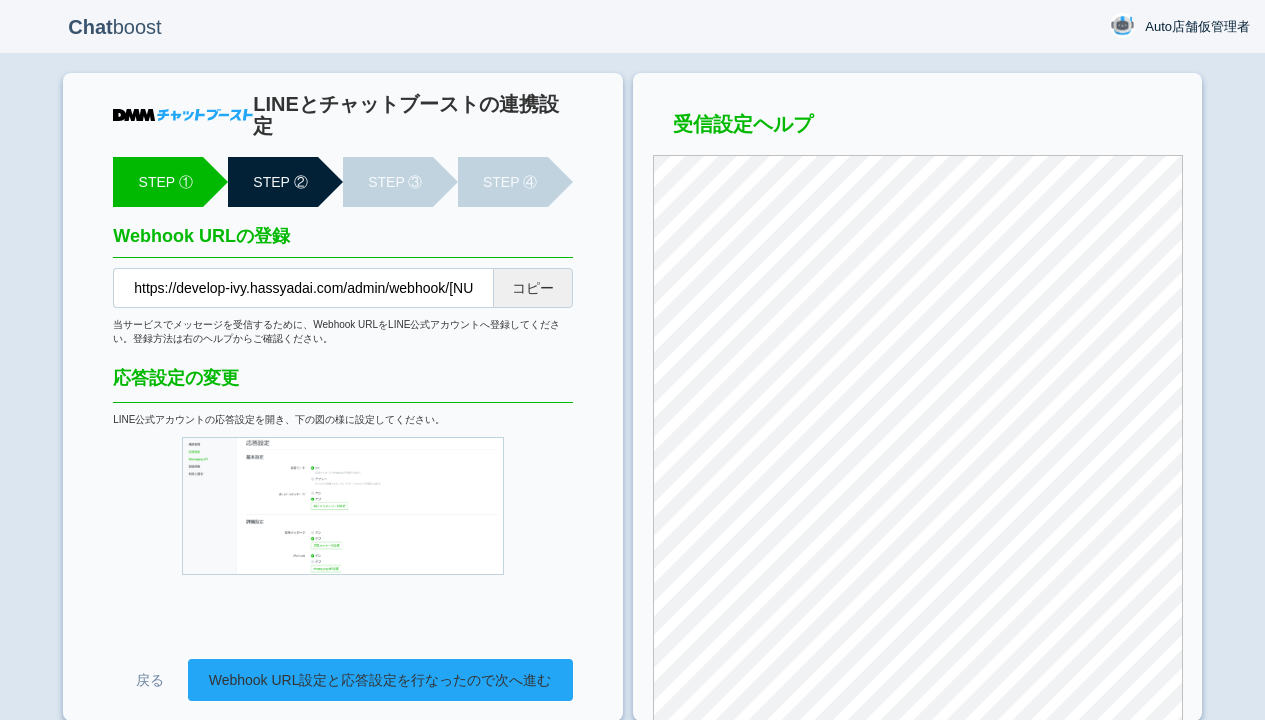 click on "Webhook URL設定と応答設定を行なったので次へ進む" at bounding box center (380, 680) 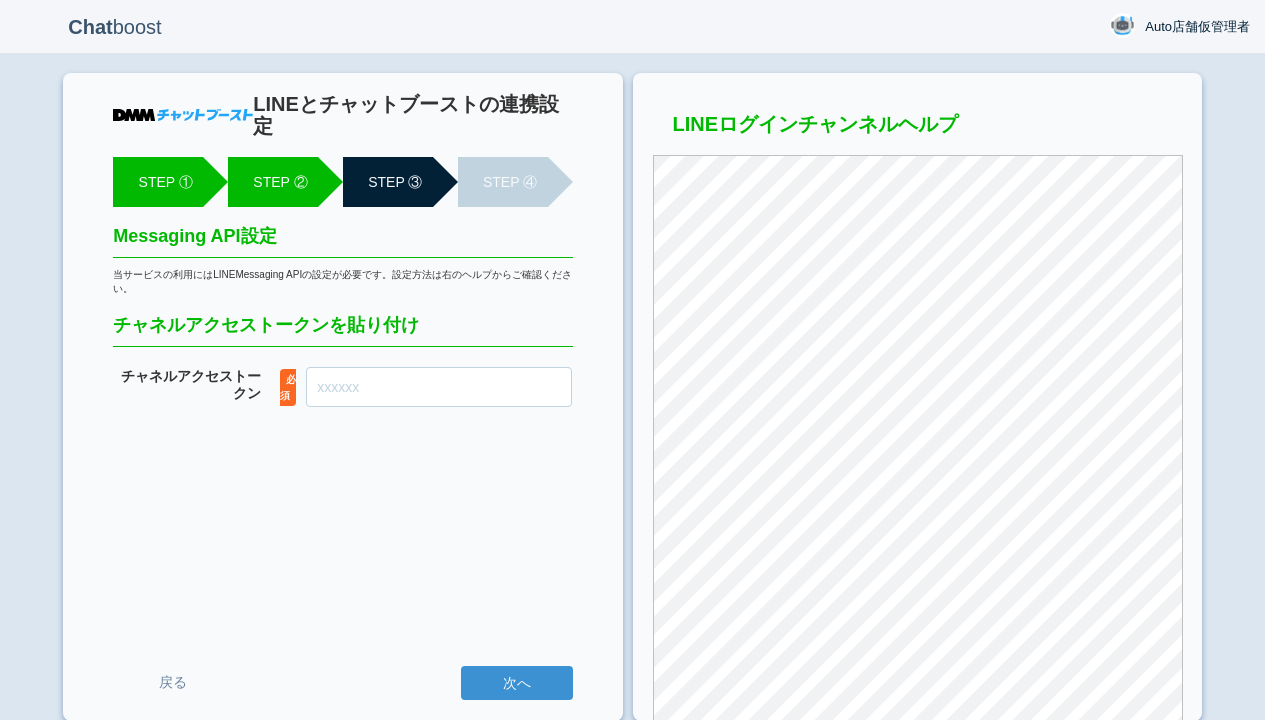 scroll, scrollTop: 0, scrollLeft: 0, axis: both 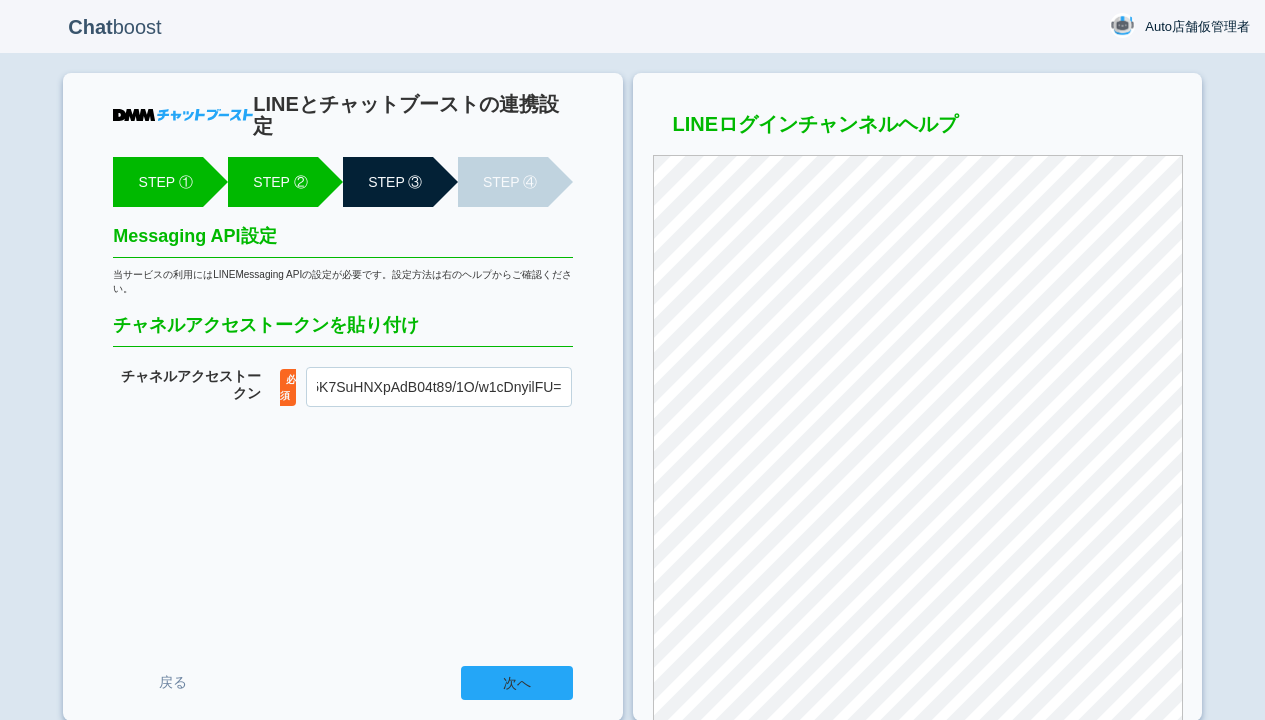 type on "r0Emd+BL69TMe1/IfHhuEv/hy4KFaZ+oycgBdW3nlAKsgxdhAJH6i82Wc3oykcd8jtdioKGfvEy5YRwpS/jlSseUnxQmPxTx4LwiCF2B2pduw3ZYFAk3r9GhvHBYkM7r1b2MtrSAY7ie5K7SuHNXpAdB04t89/1O/w1cDnyilFU=" 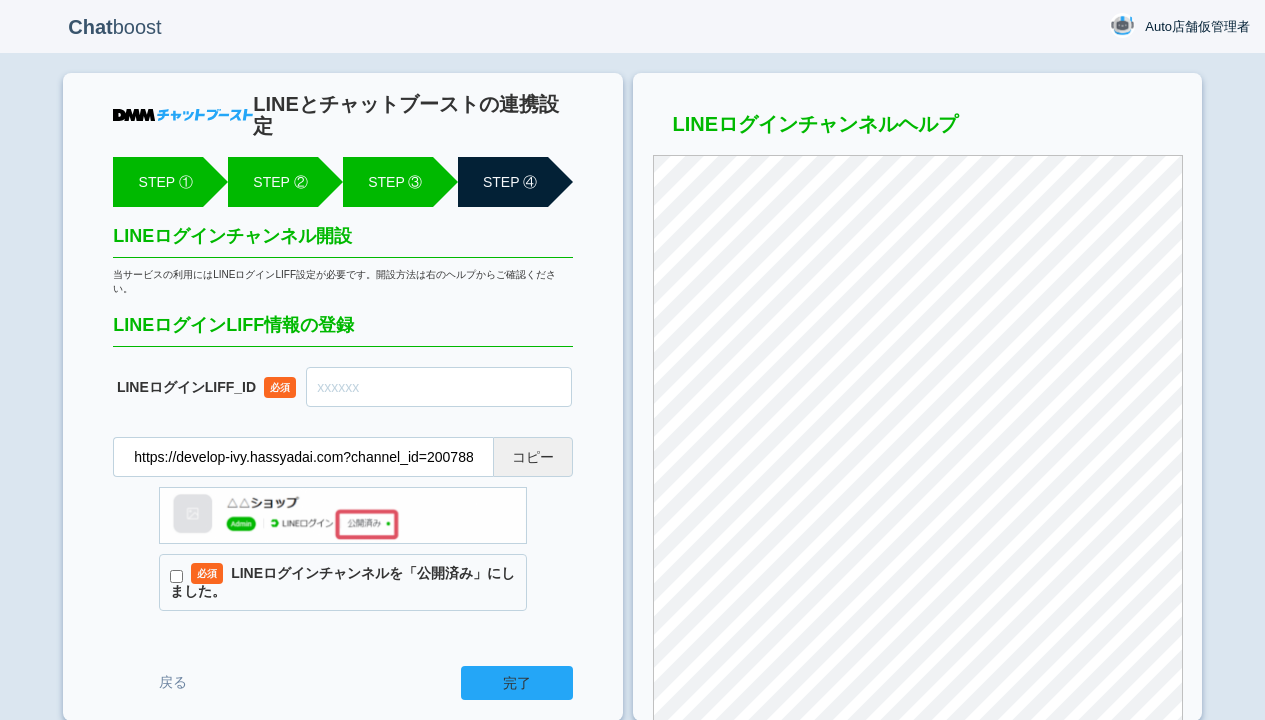 scroll, scrollTop: 0, scrollLeft: 0, axis: both 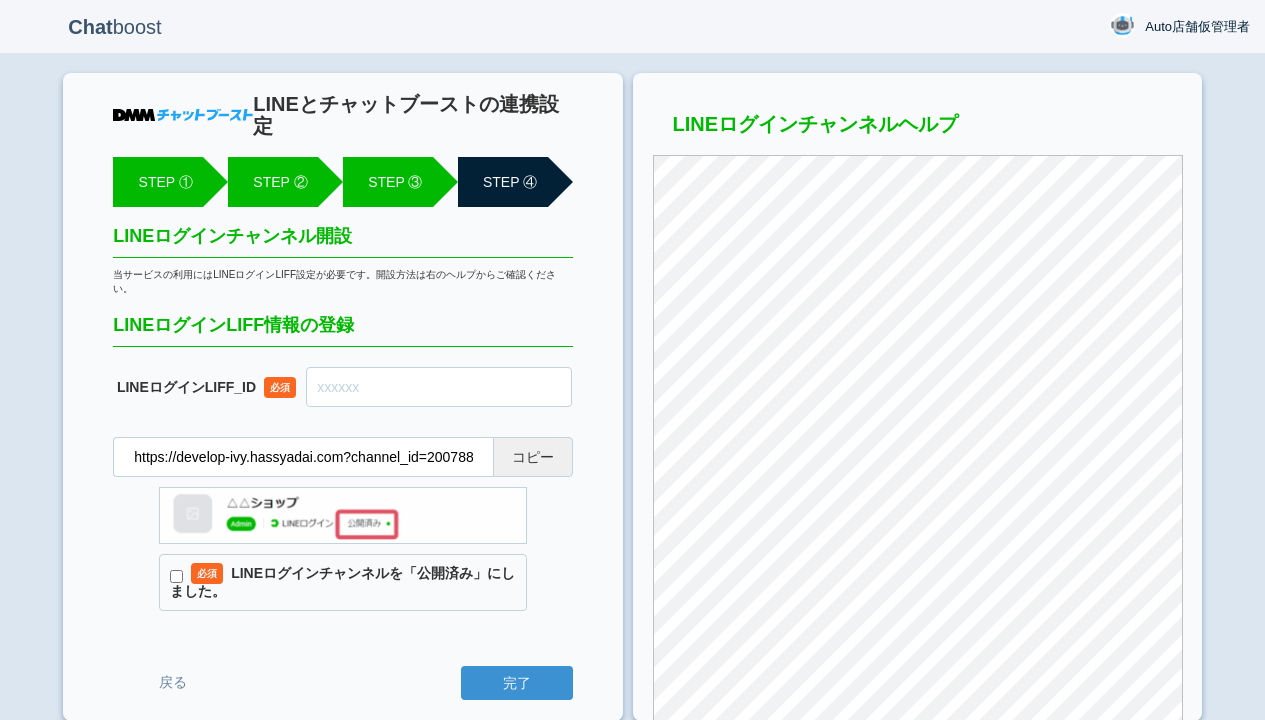 click at bounding box center (439, 387) 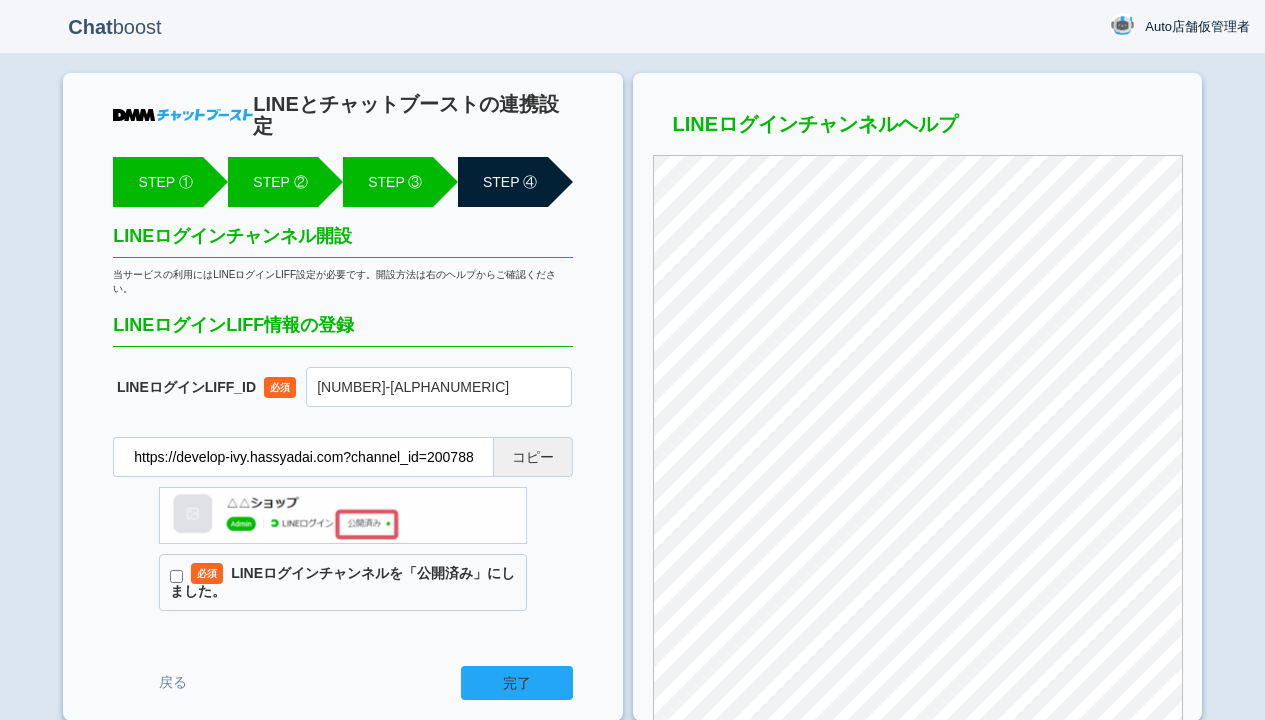 type on "[NUMBER]-[ALPHANUMERIC]" 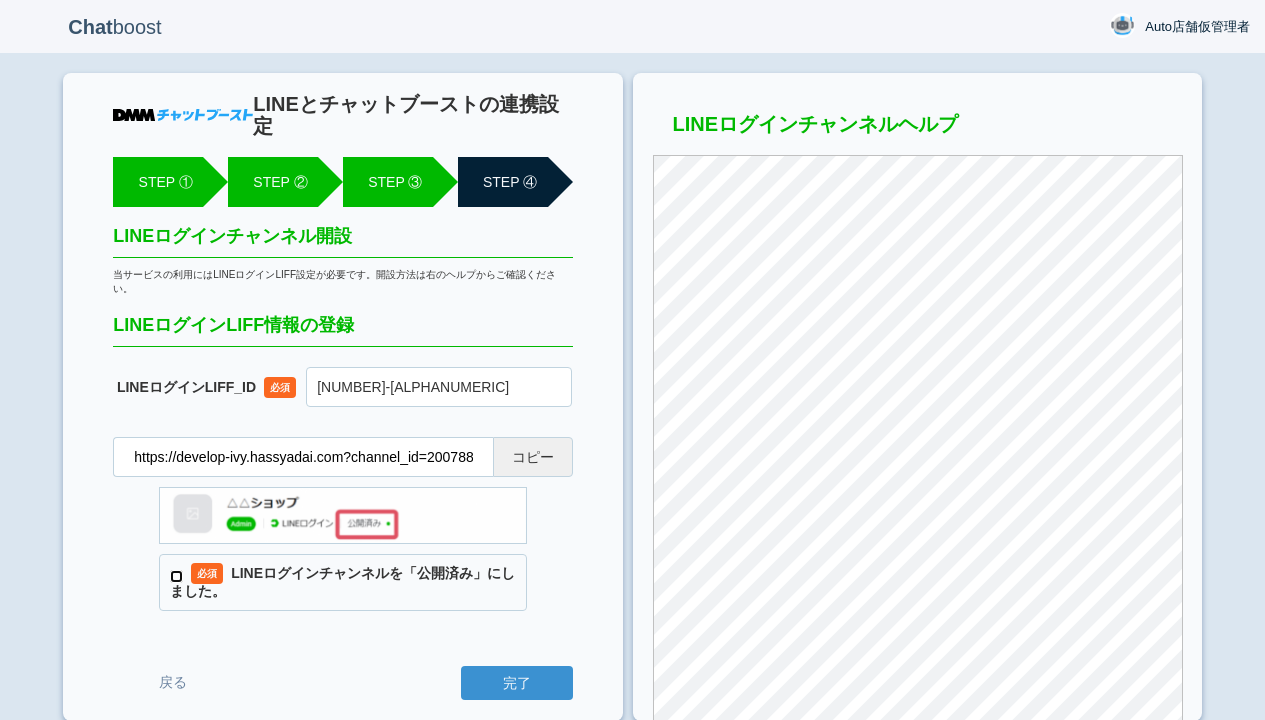 click on "必須 LINEログインチャンネルを「公開済み」にしました。" at bounding box center [176, 576] 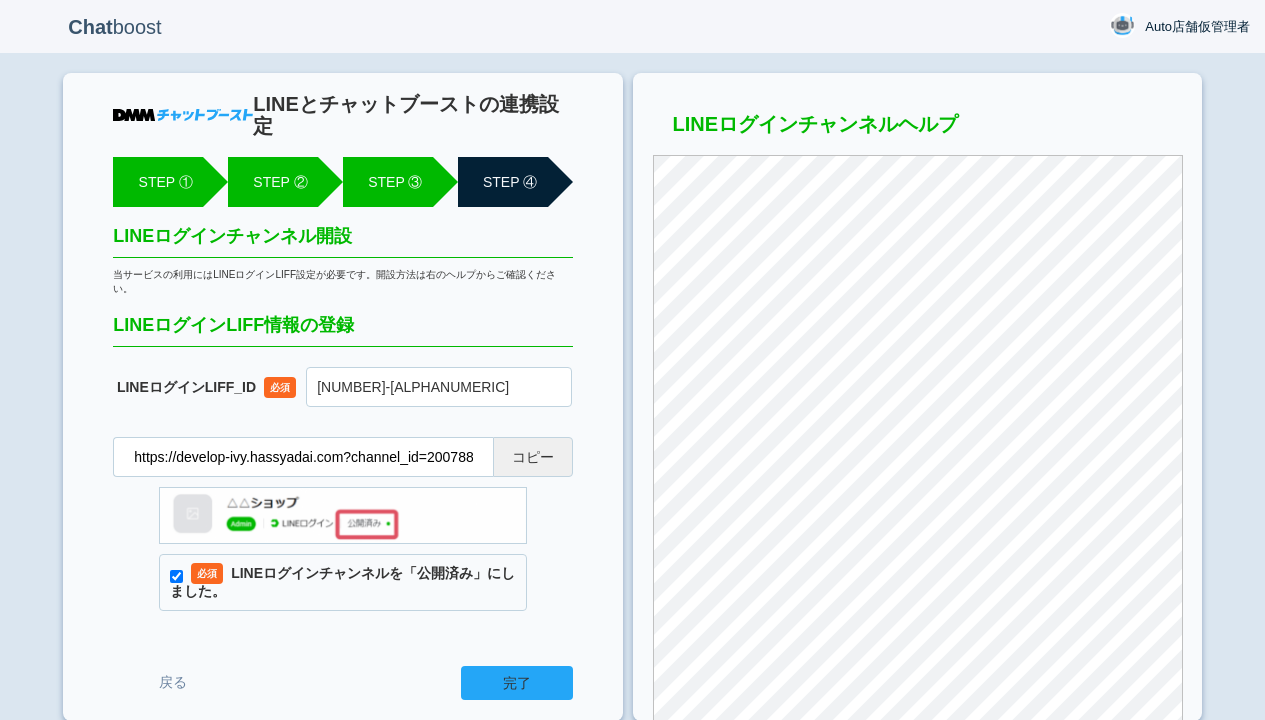click on "完了" at bounding box center (517, 683) 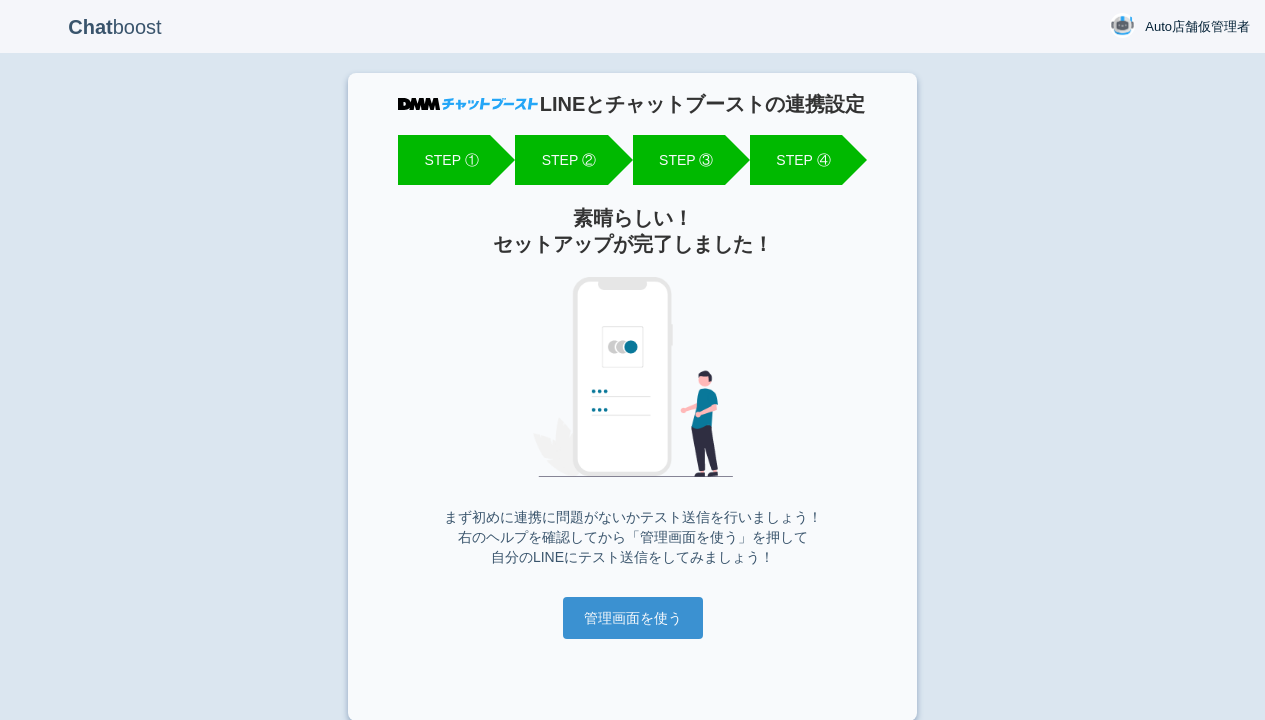 scroll, scrollTop: 0, scrollLeft: 0, axis: both 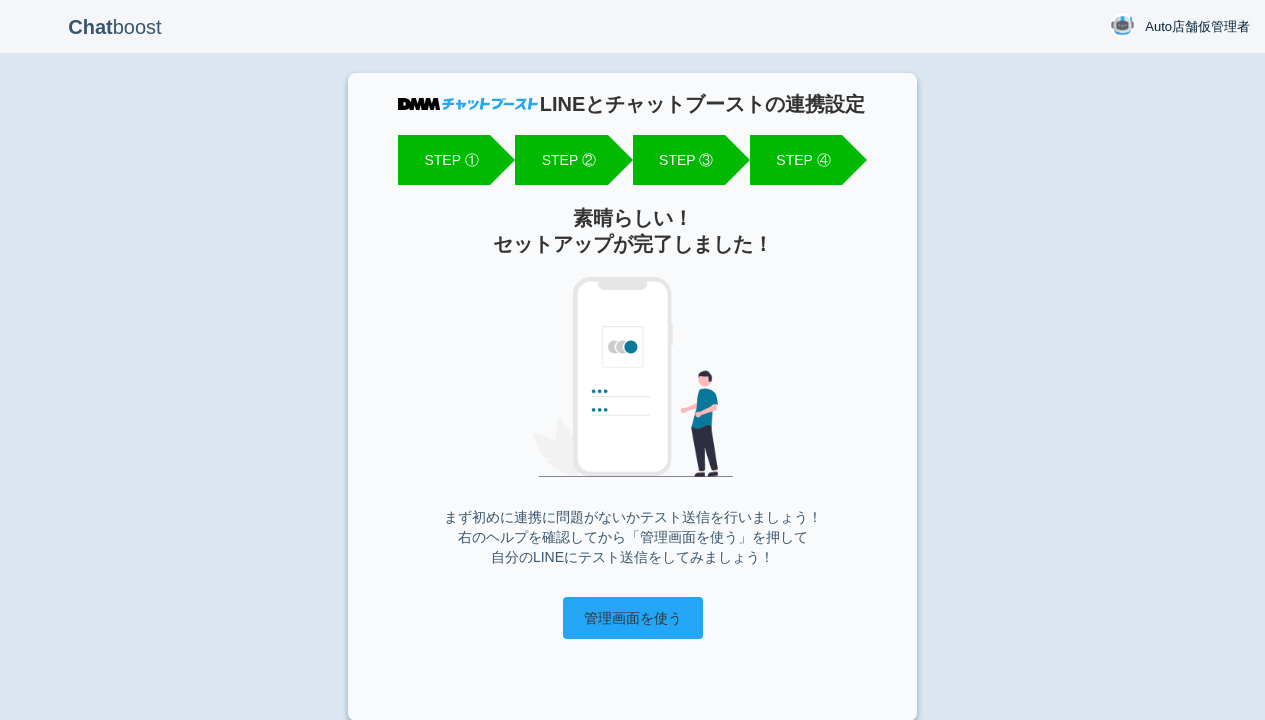 click on "管理画面を使う" at bounding box center (633, 618) 